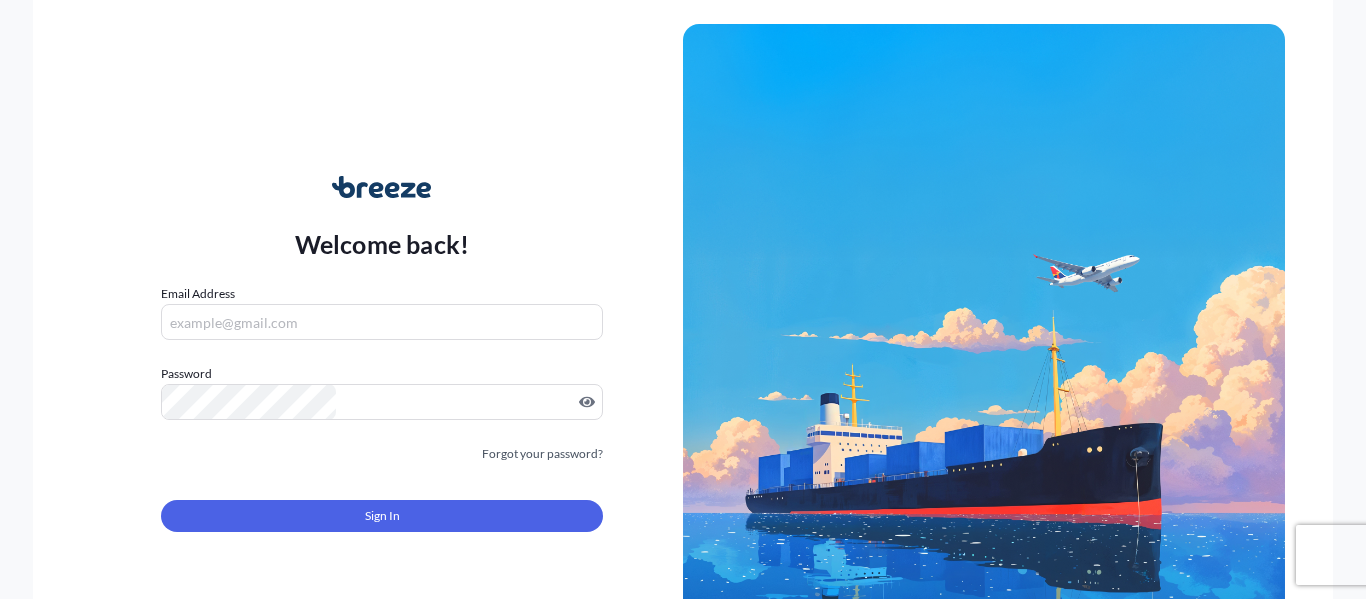 scroll, scrollTop: 0, scrollLeft: 0, axis: both 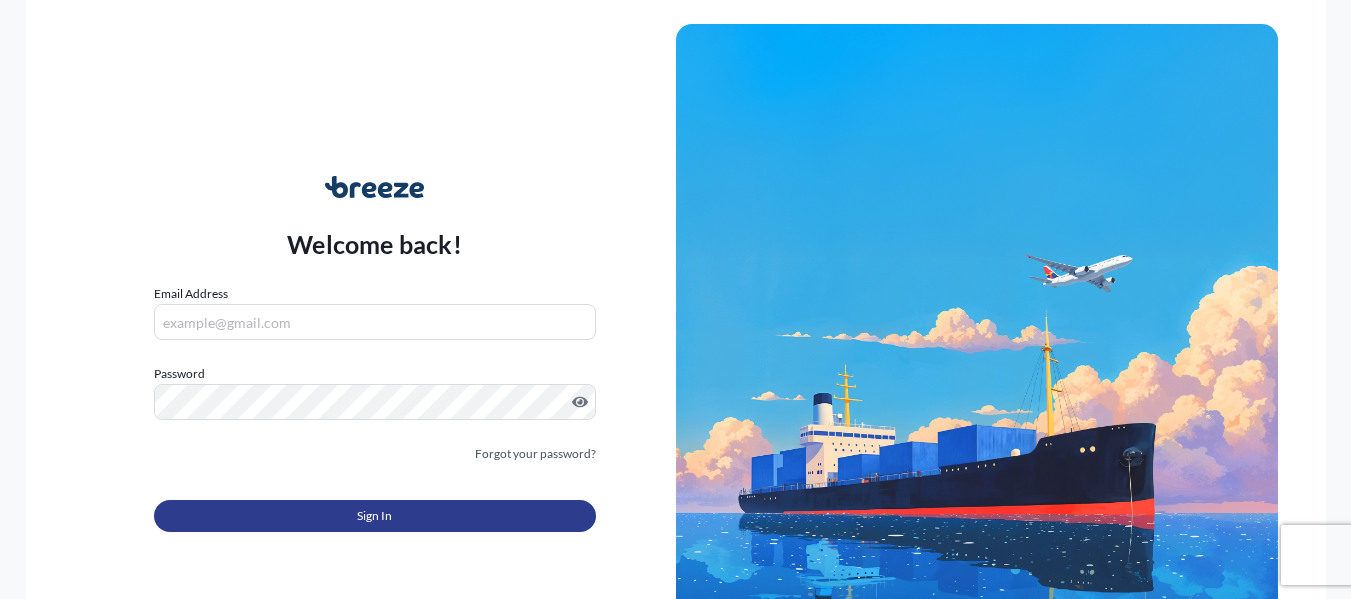 type on "[PERSON_NAME][EMAIL_ADDRESS][DOMAIN_NAME]" 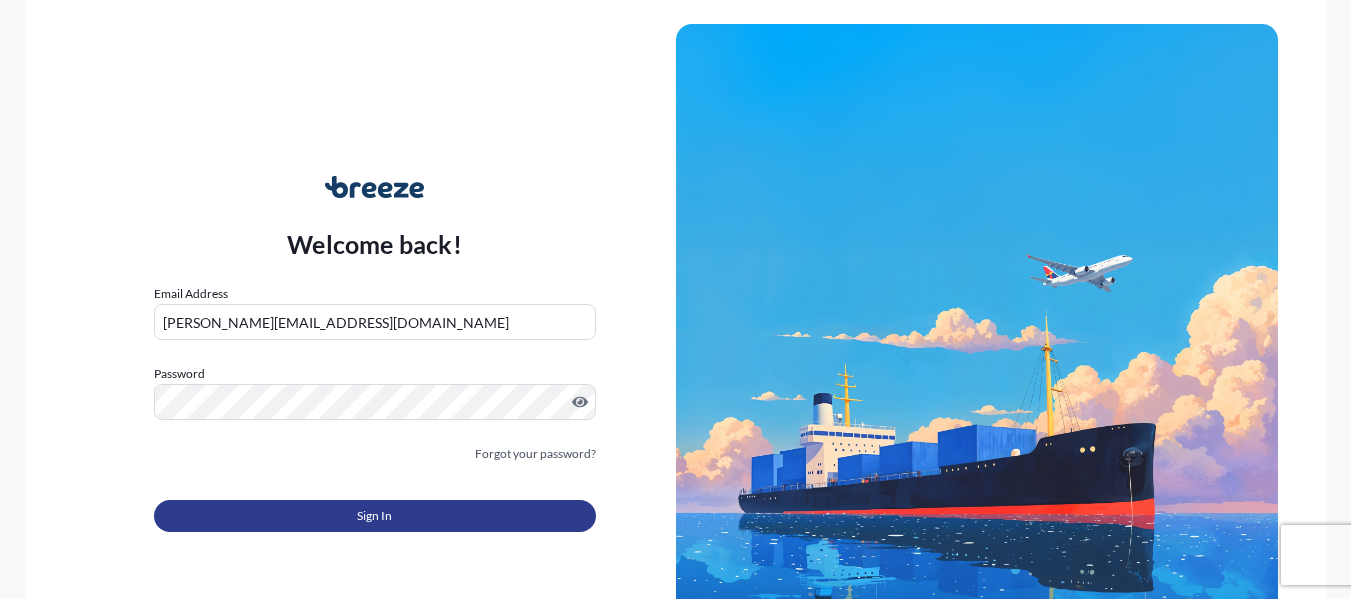 click on "Sign In" at bounding box center [375, 516] 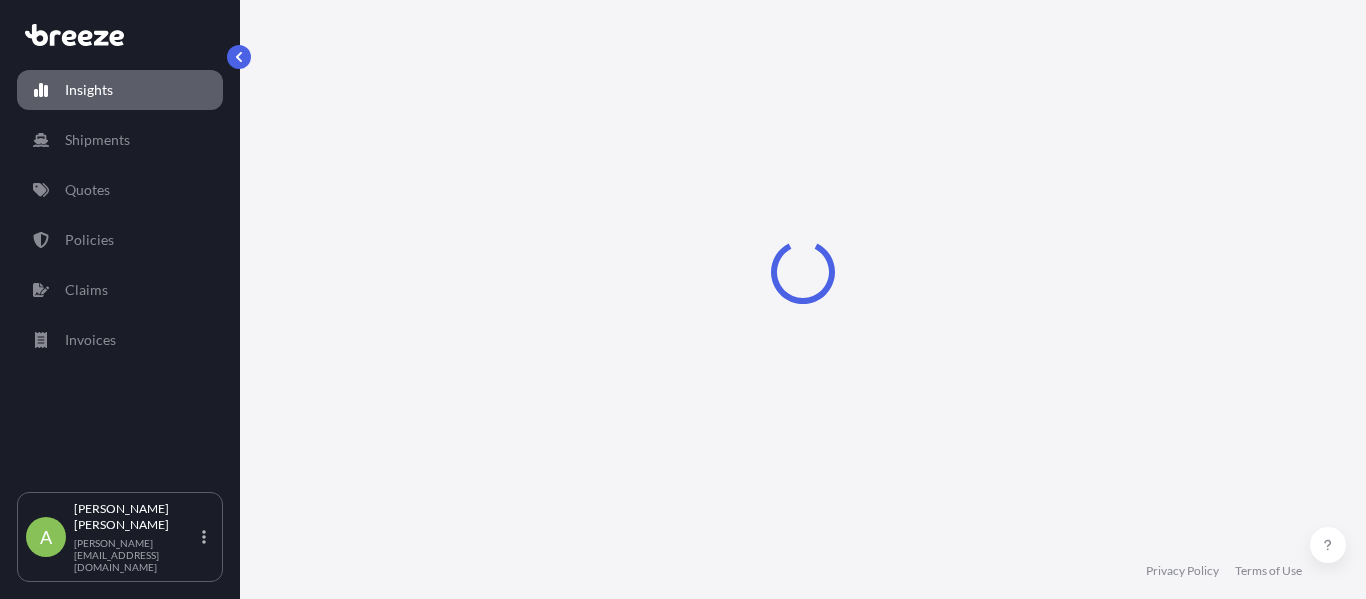 select on "2025" 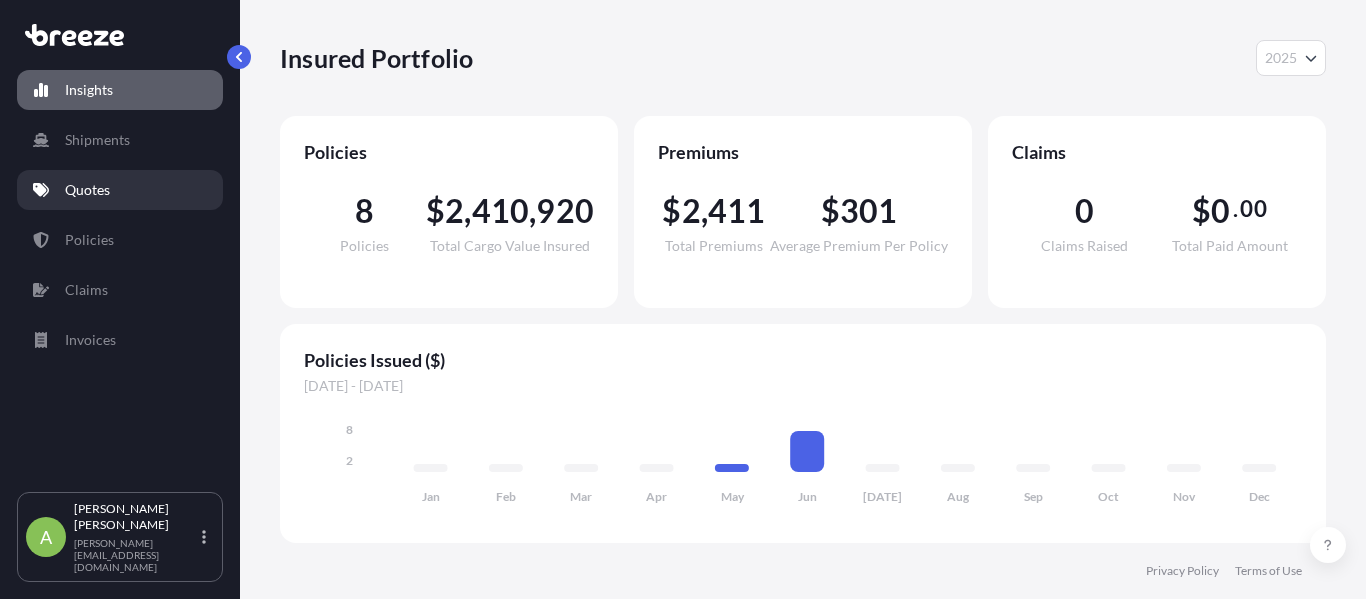 click on "Quotes" at bounding box center (120, 190) 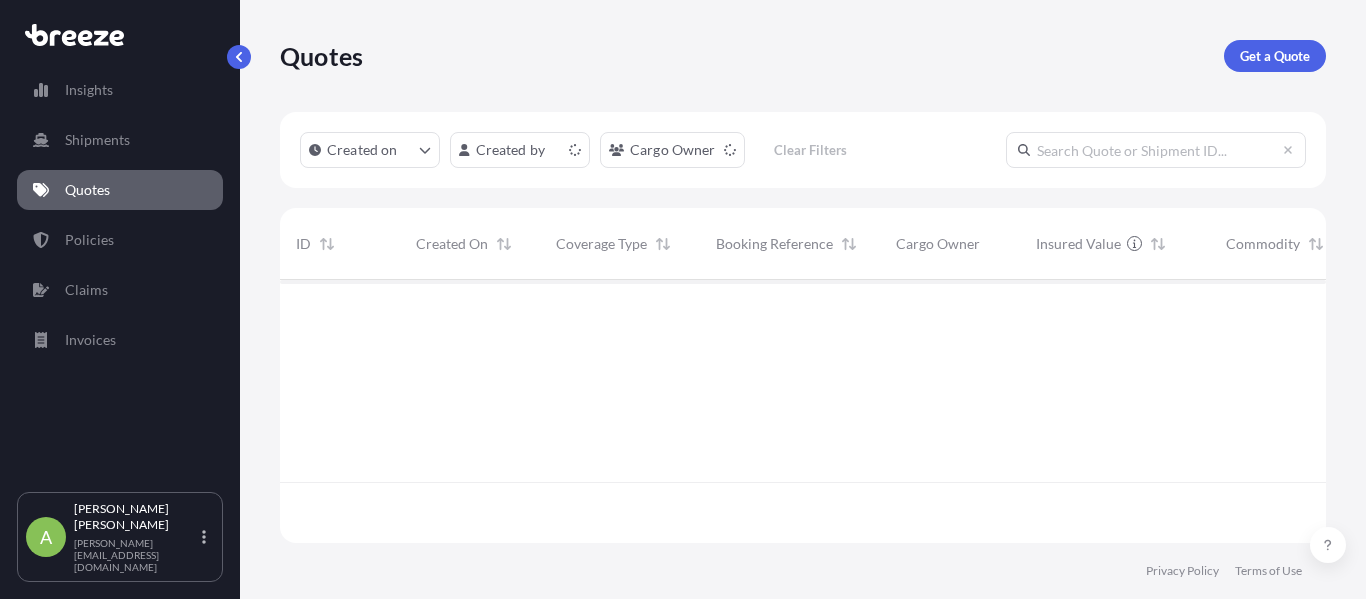 scroll, scrollTop: 16, scrollLeft: 16, axis: both 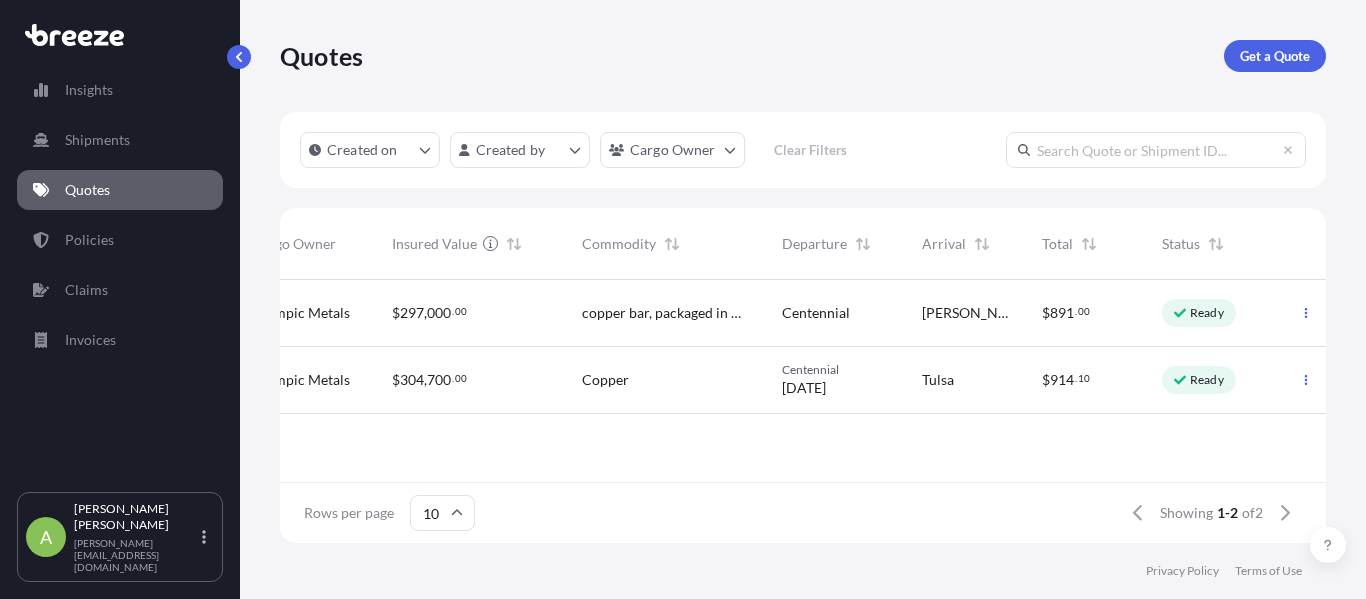 drag, startPoint x: 604, startPoint y: 415, endPoint x: 724, endPoint y: 407, distance: 120.26637 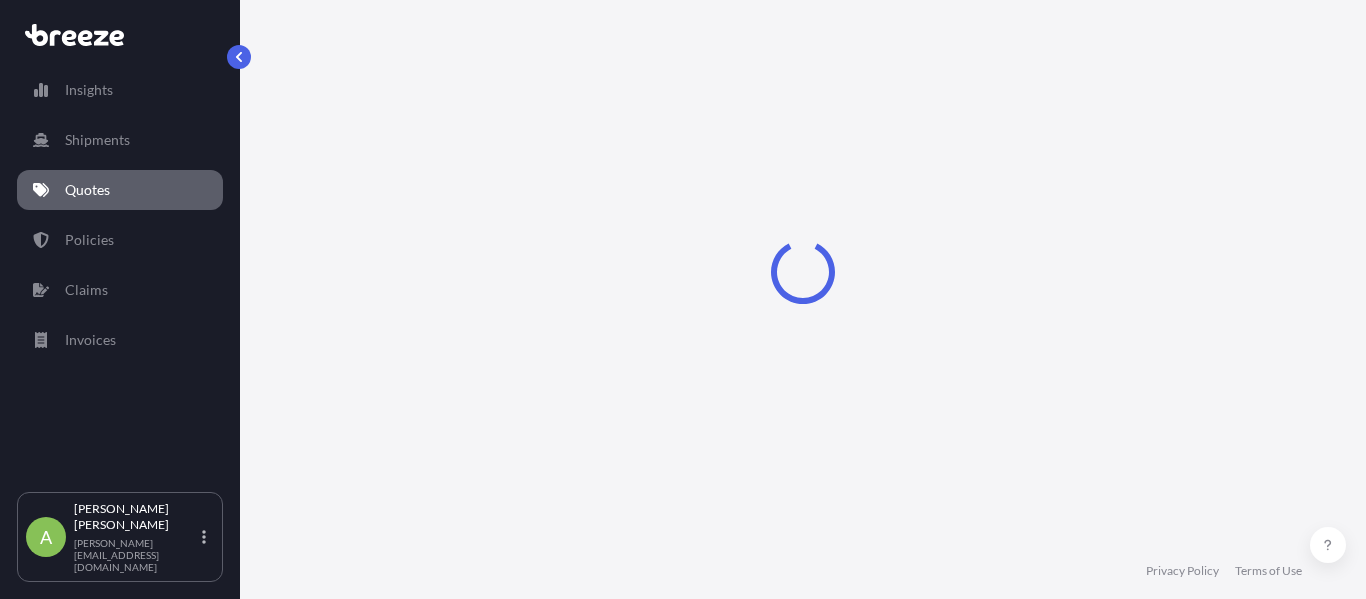 select on "Road" 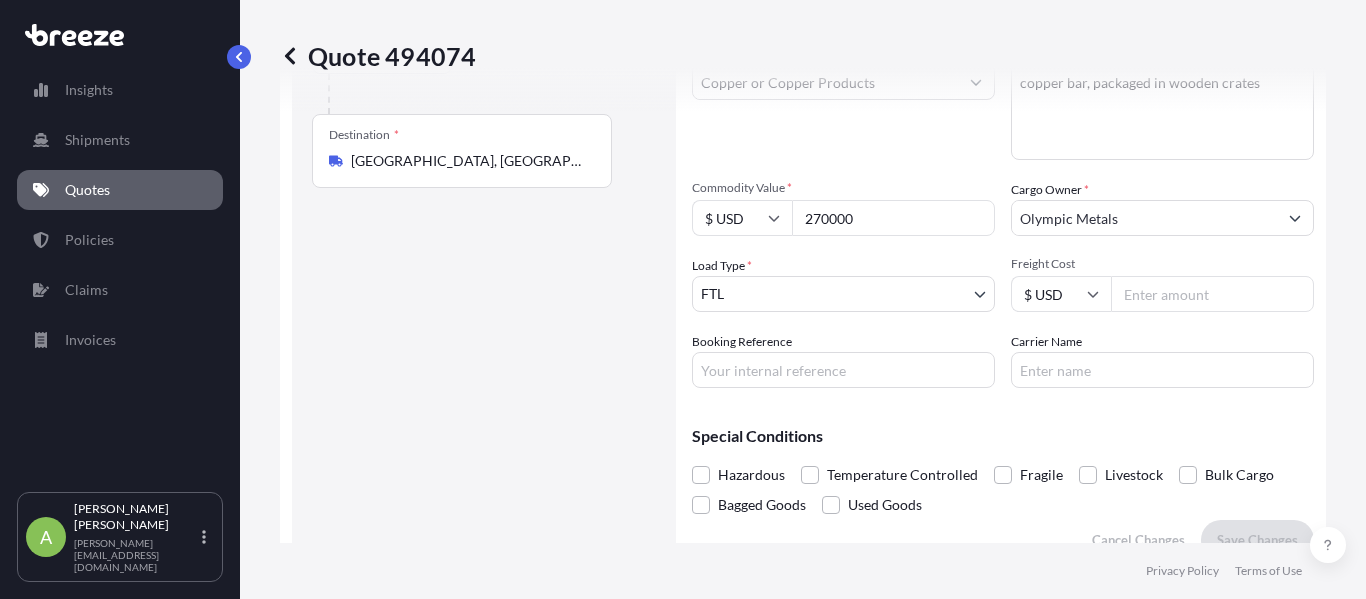 scroll, scrollTop: 272, scrollLeft: 0, axis: vertical 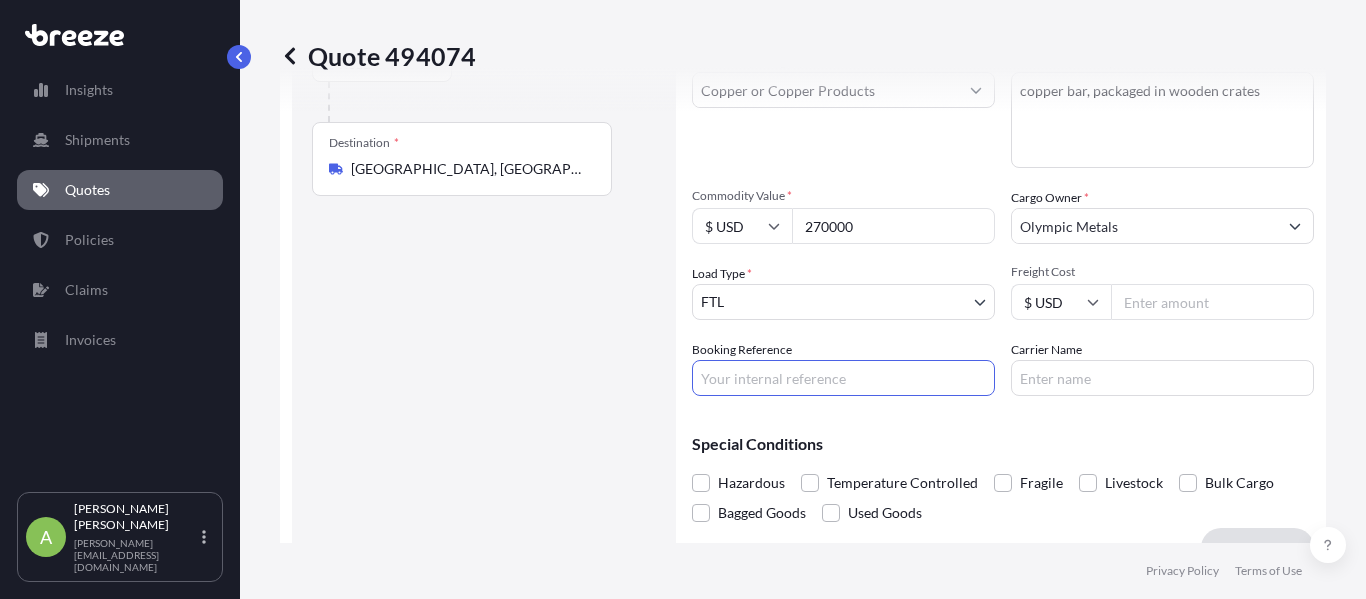 click on "Booking Reference" at bounding box center [843, 378] 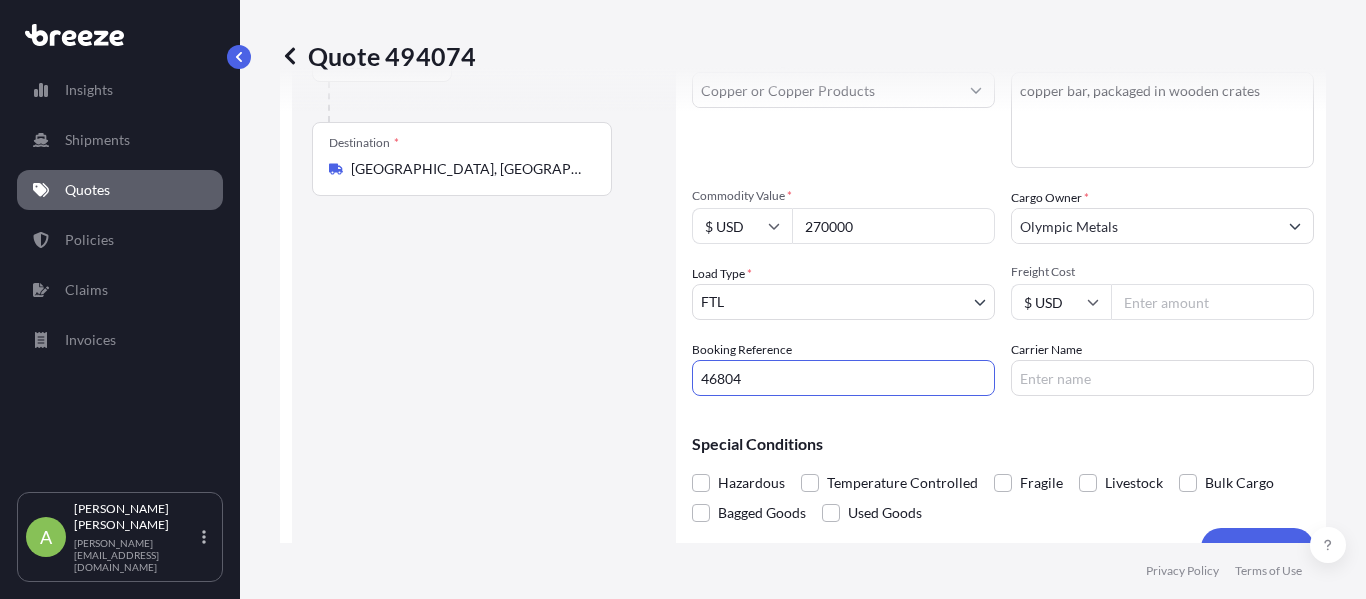 type on "46804" 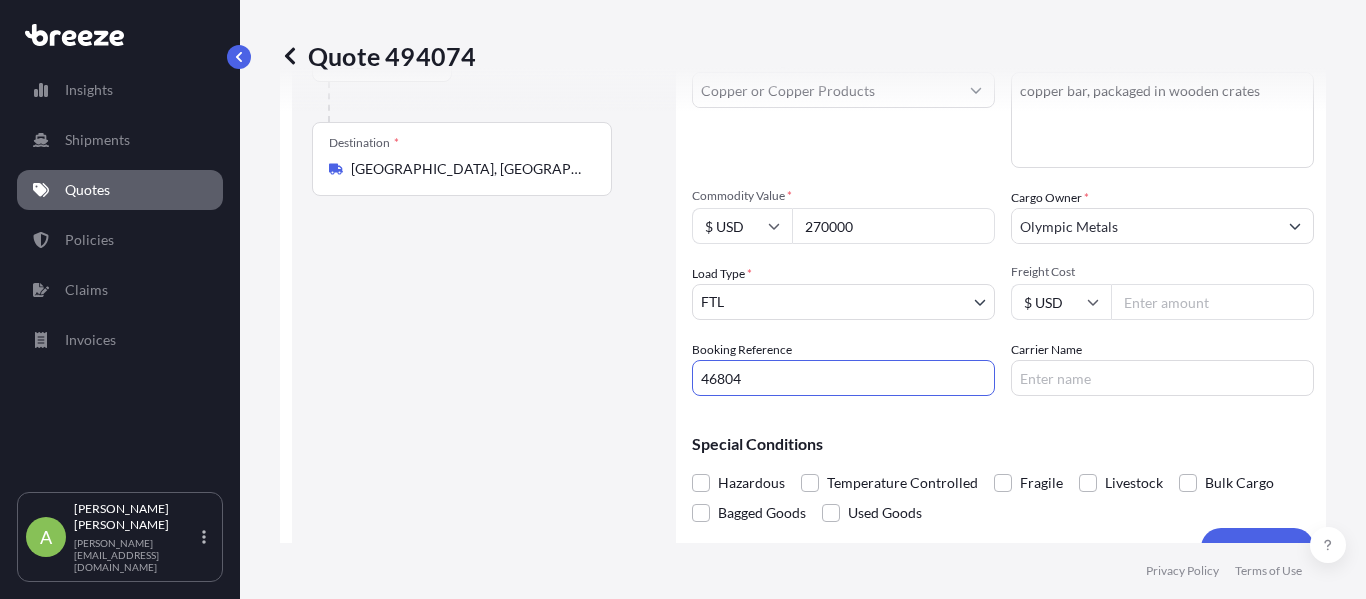 click on "Carrier Name" at bounding box center (1162, 378) 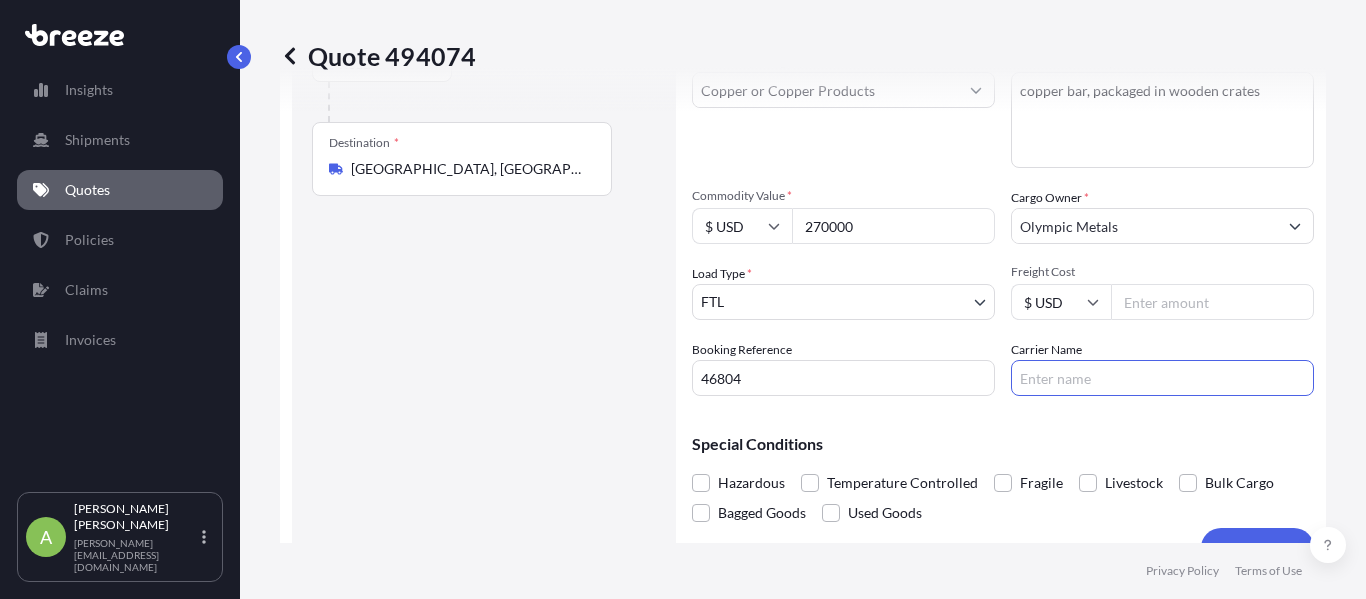 paste on "TST Logistics Inc" 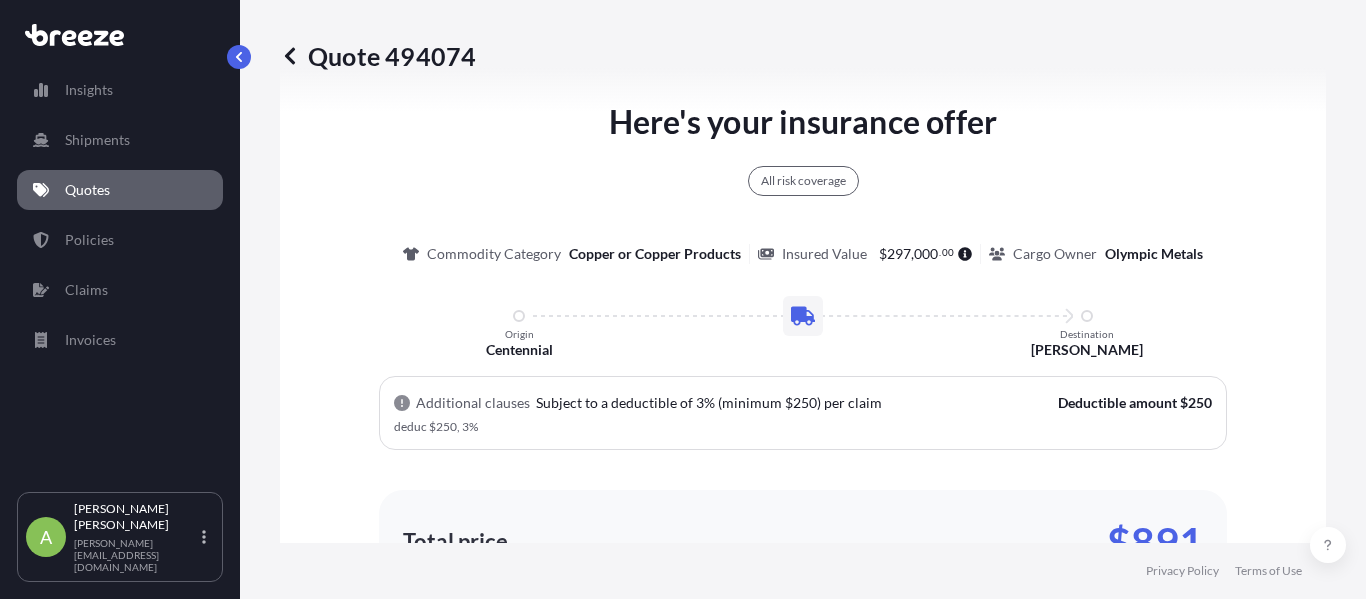 scroll, scrollTop: 1472, scrollLeft: 0, axis: vertical 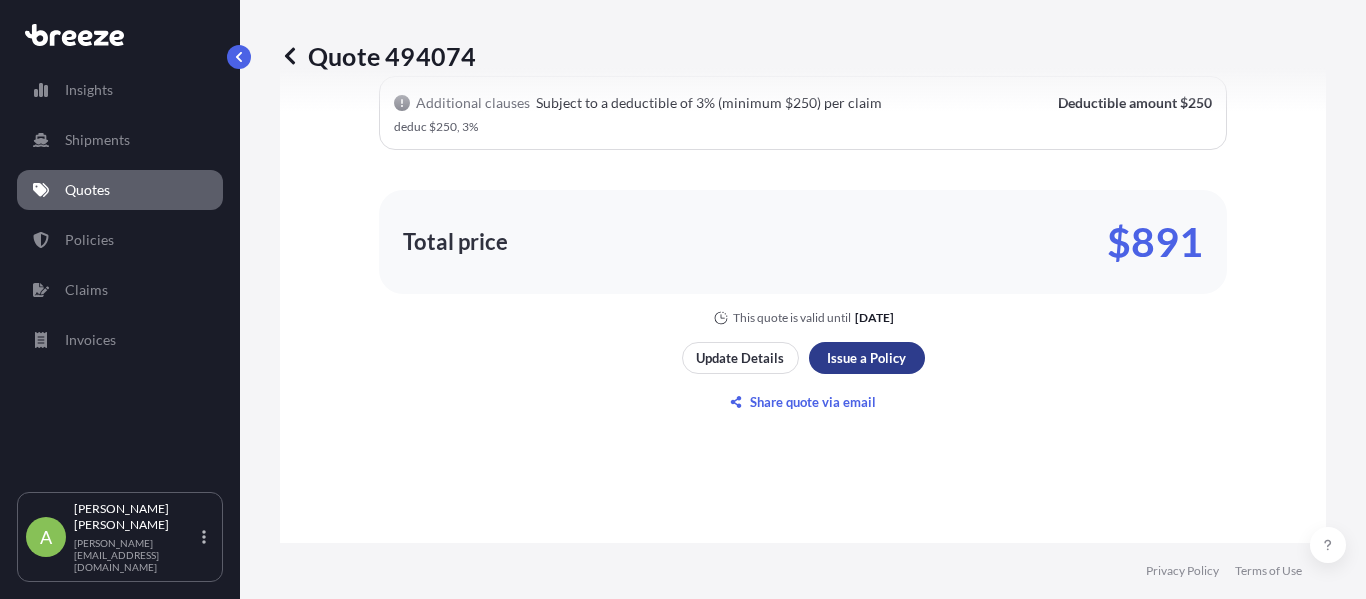 type on "TST Logistics Inc" 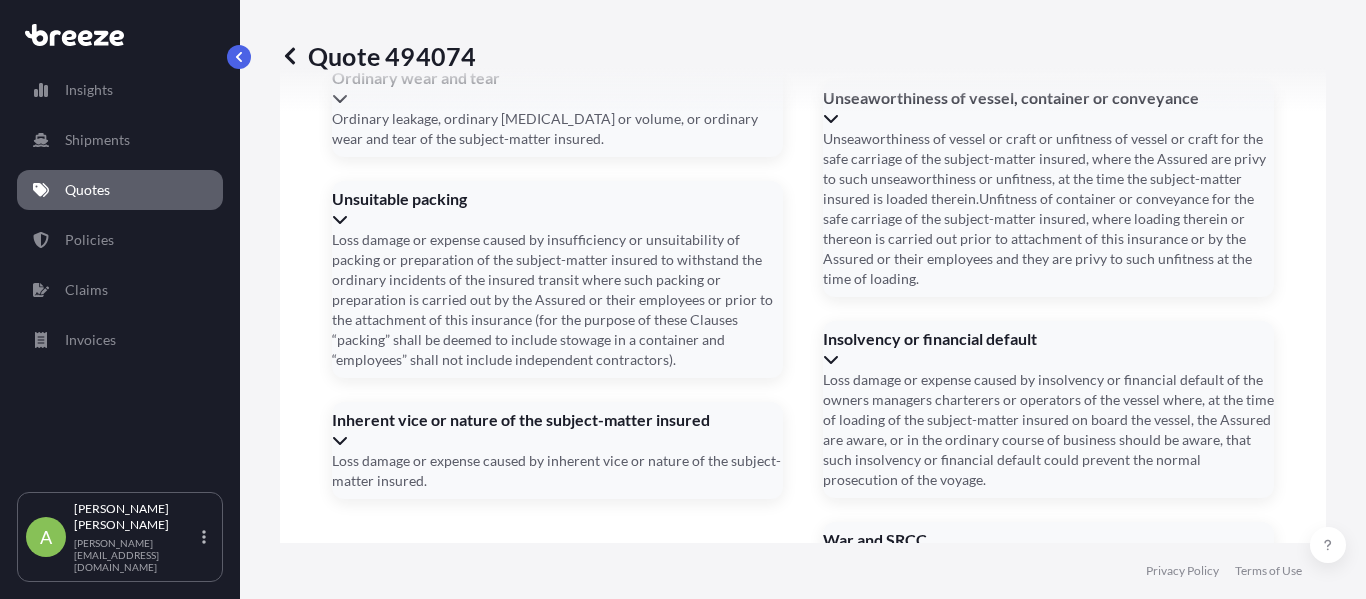 scroll, scrollTop: 3079, scrollLeft: 0, axis: vertical 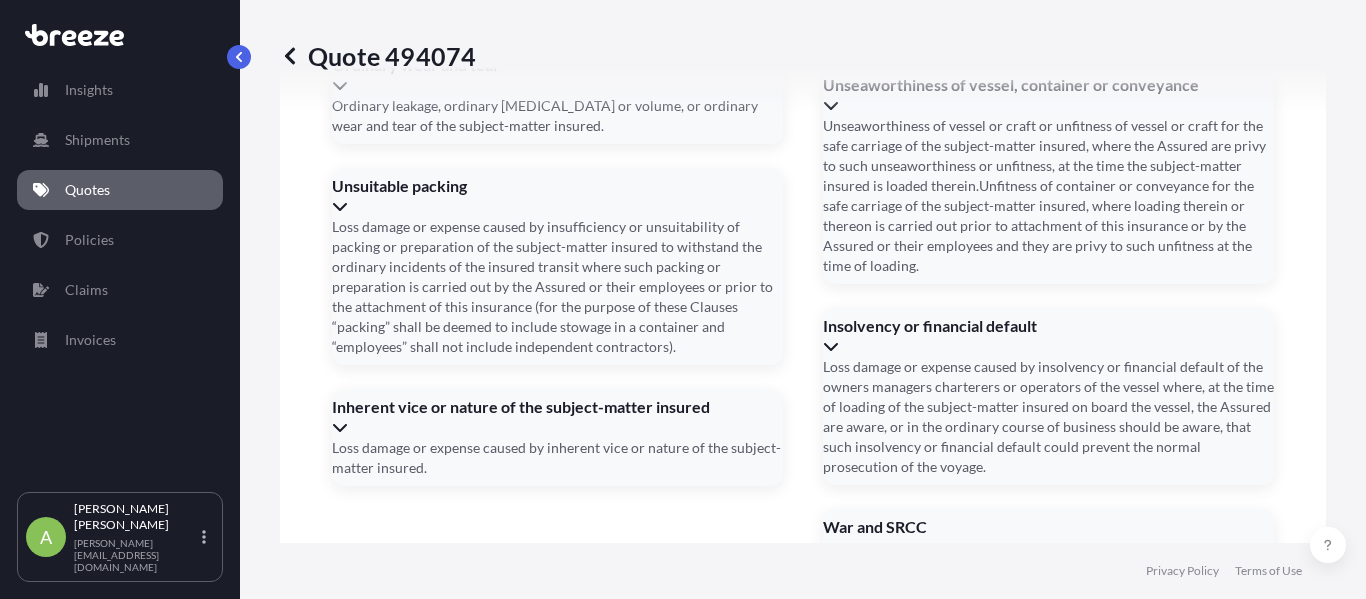 click 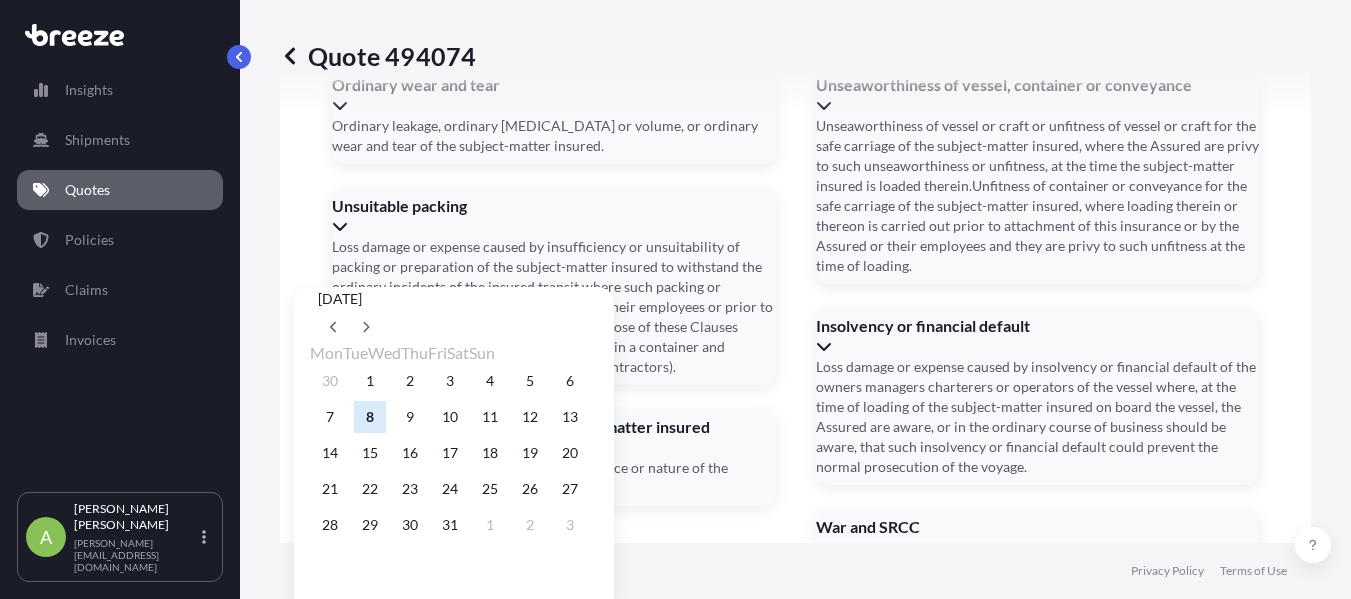 click on "8" at bounding box center [370, 417] 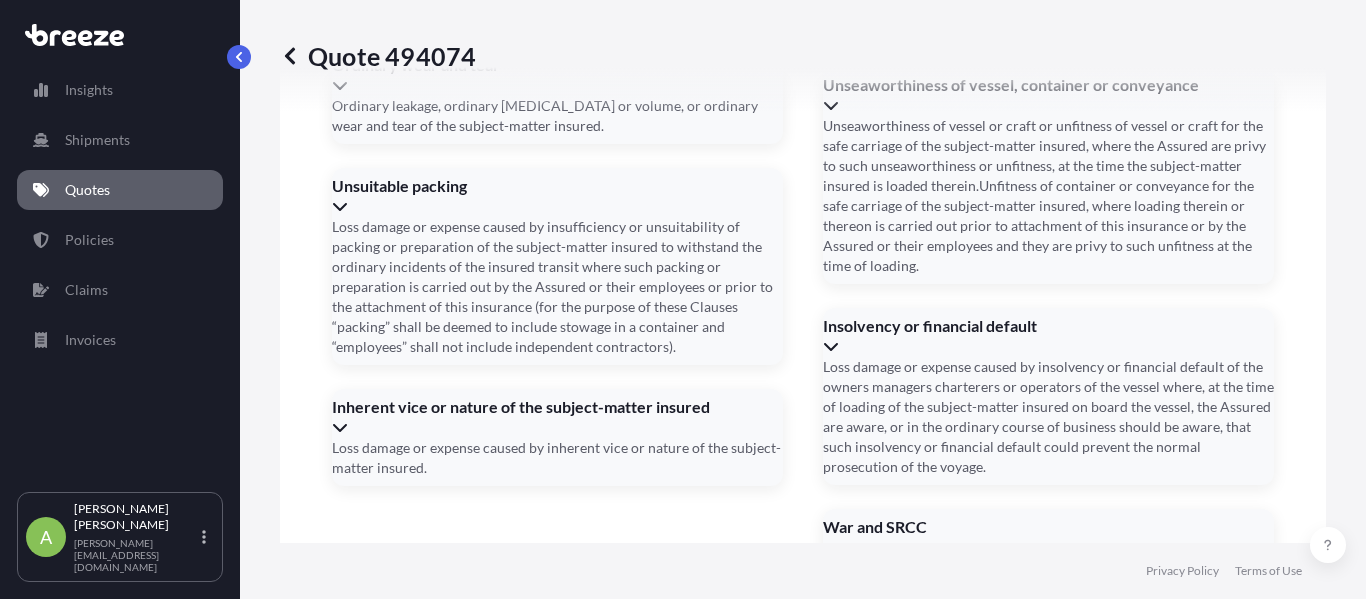 click on "Date of Arrival   *" at bounding box center (801, 1389) 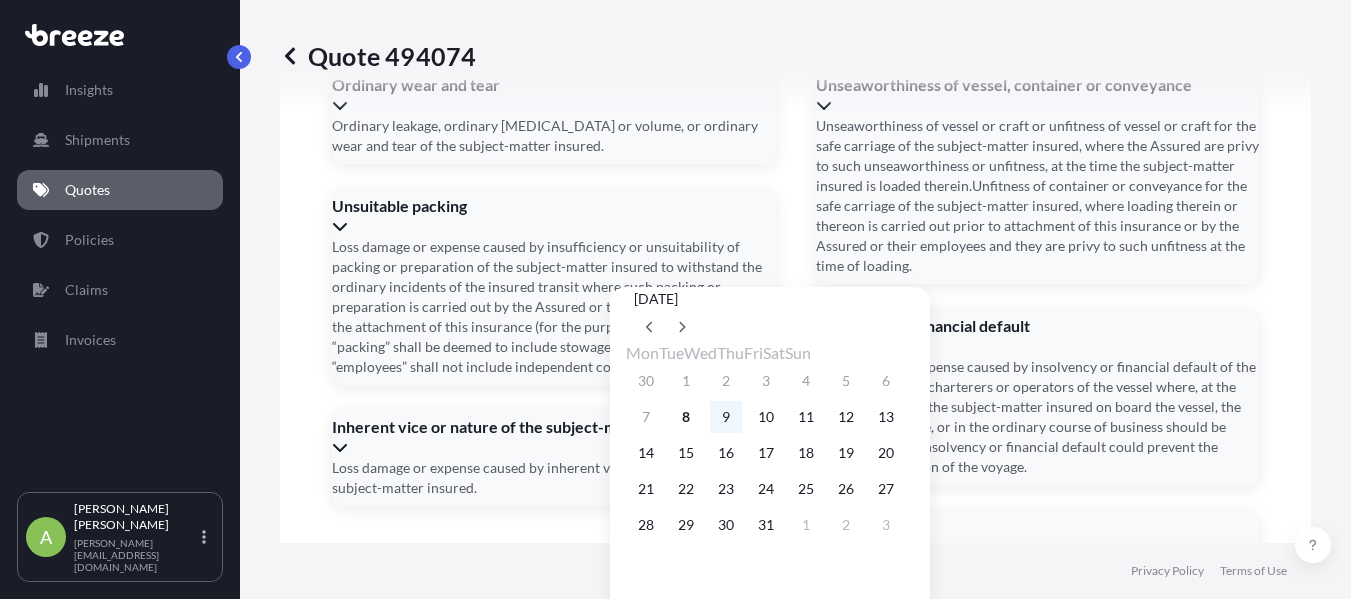 click on "9" at bounding box center [726, 417] 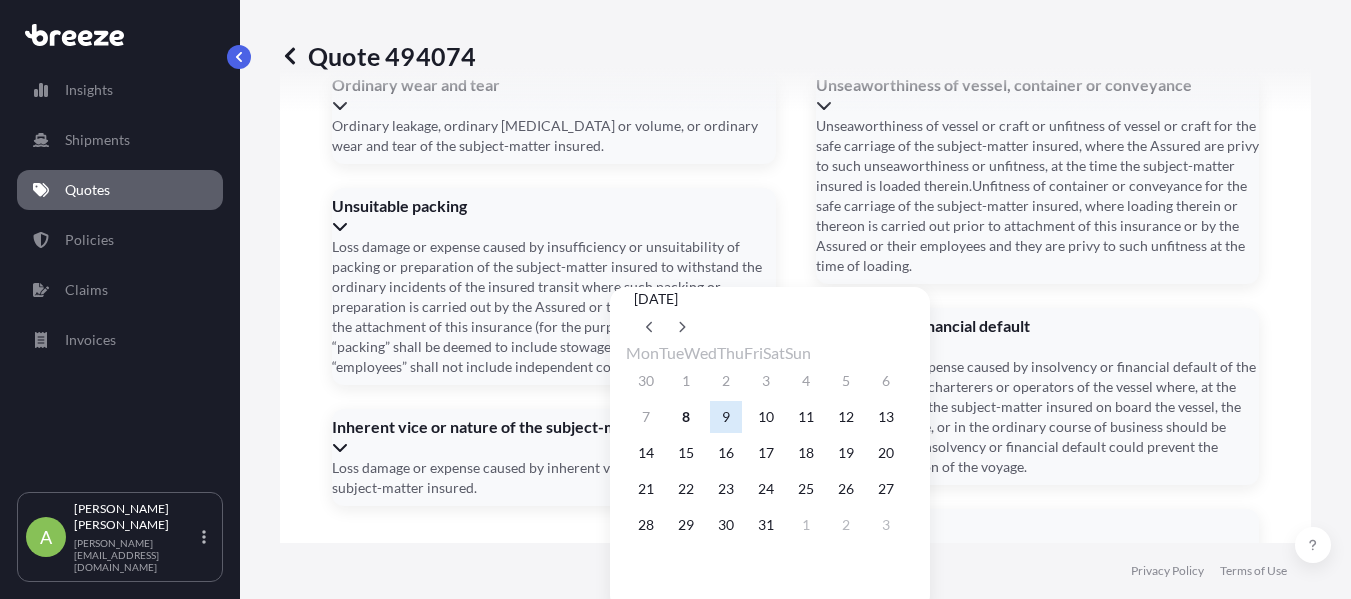 type on "[DATE]" 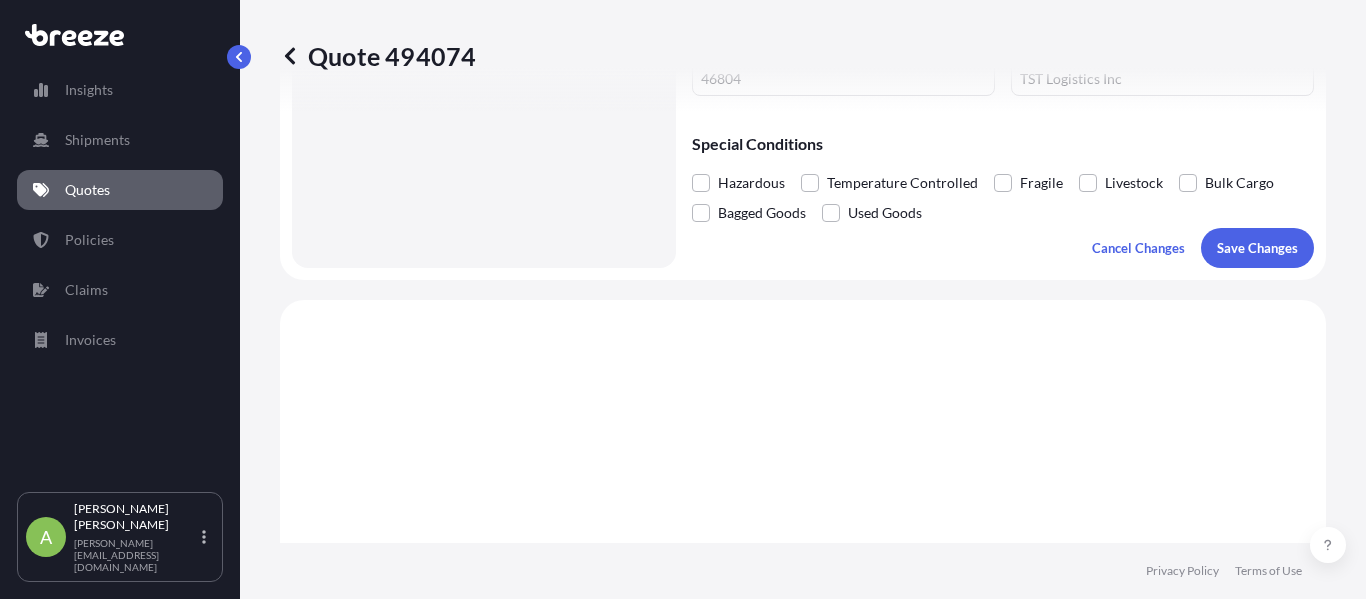 scroll, scrollTop: 479, scrollLeft: 0, axis: vertical 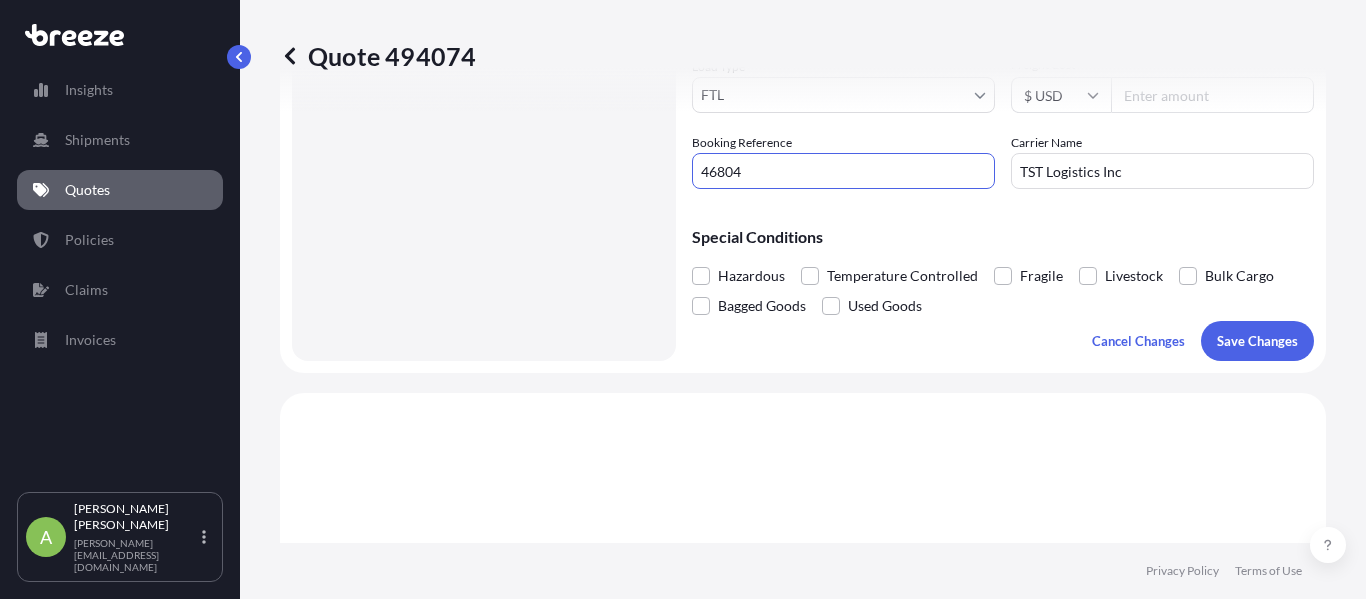 drag, startPoint x: 748, startPoint y: 170, endPoint x: 643, endPoint y: 191, distance: 107.07941 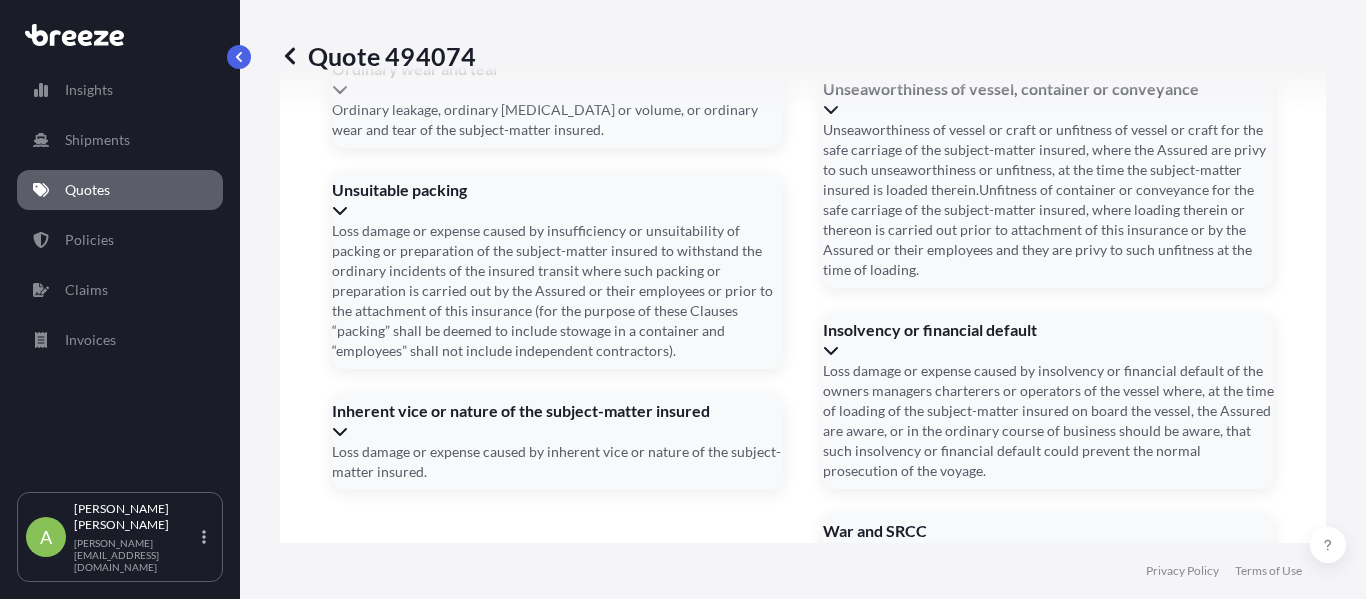 scroll, scrollTop: 3079, scrollLeft: 0, axis: vertical 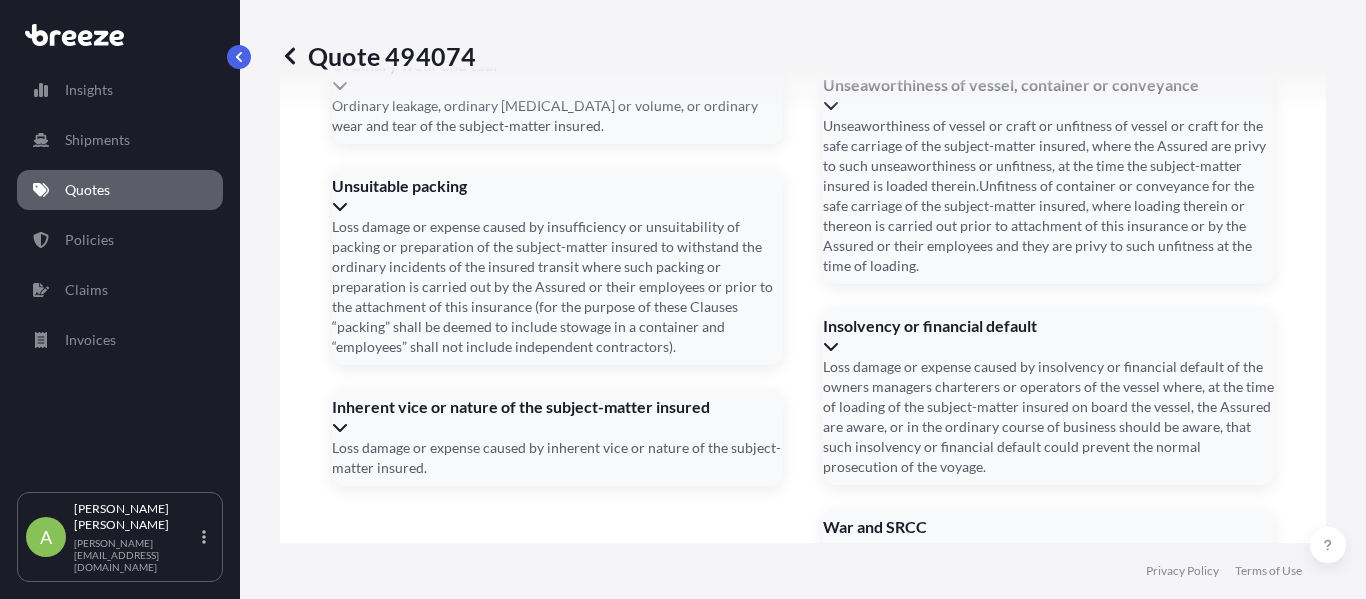 click on "Booking Reference" at bounding box center (475, 1469) 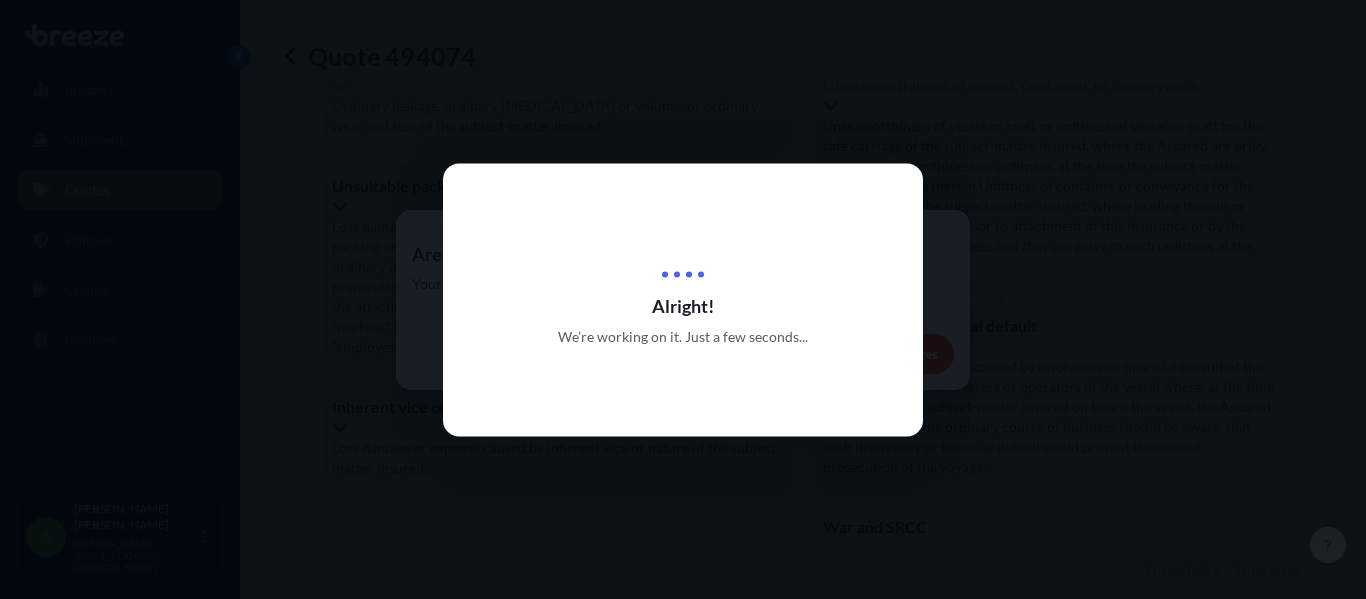 click at bounding box center (683, 299) 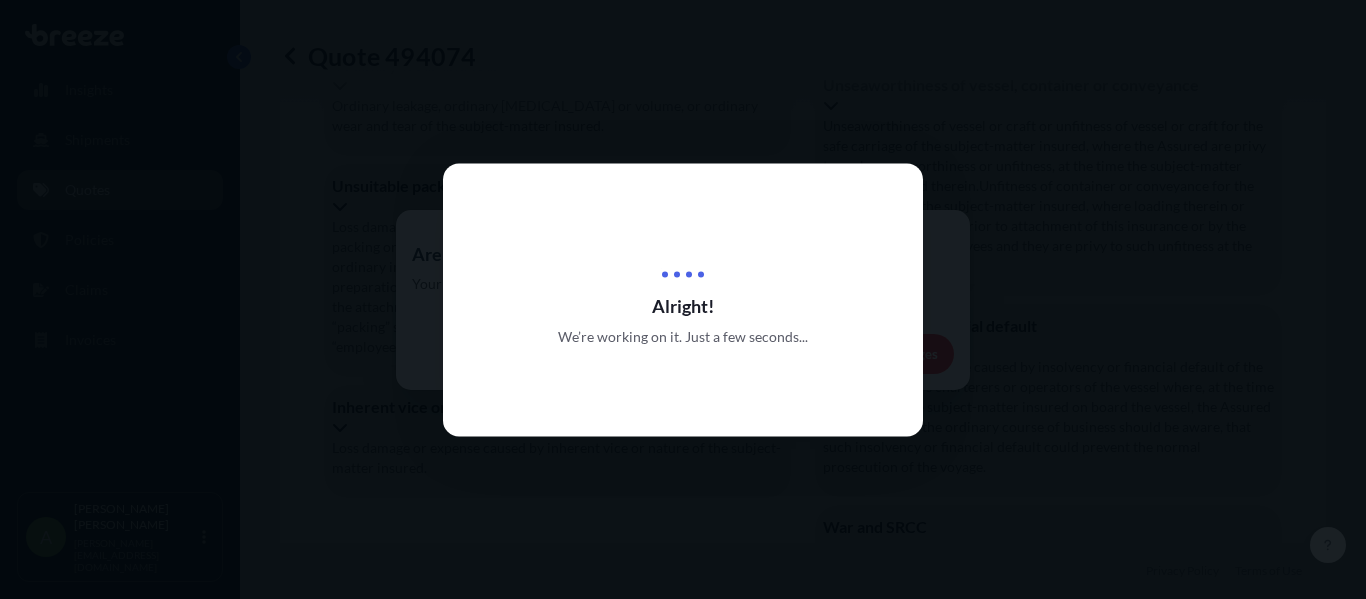 click at bounding box center [683, 299] 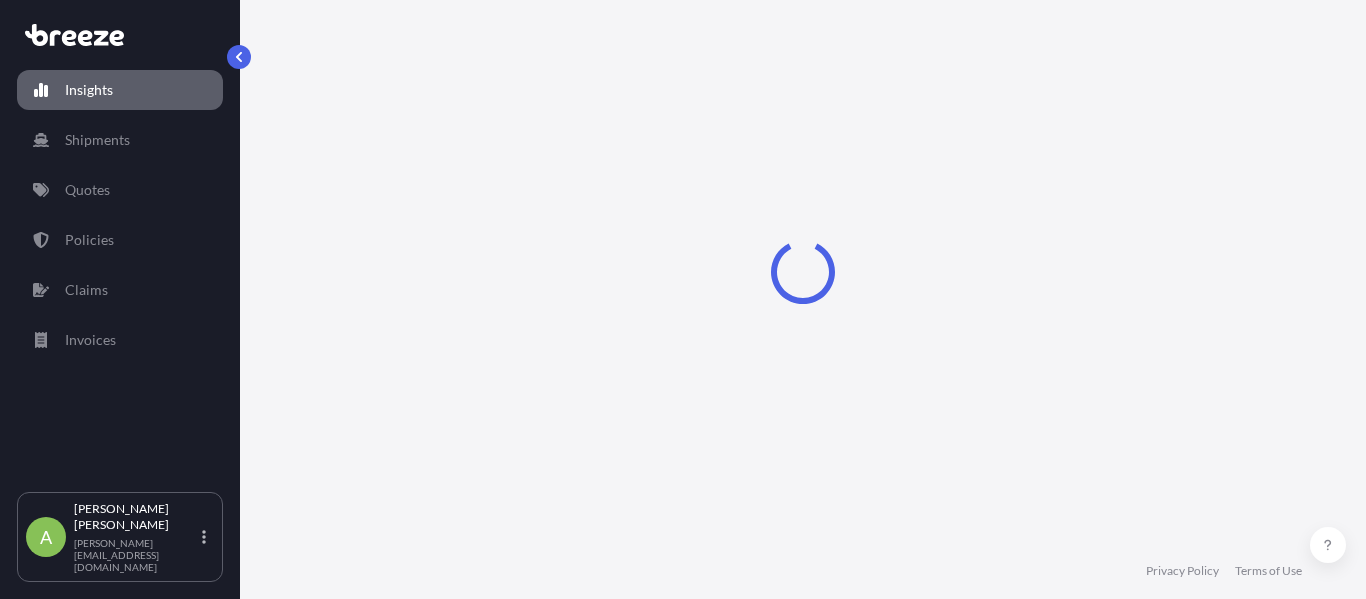 select on "2025" 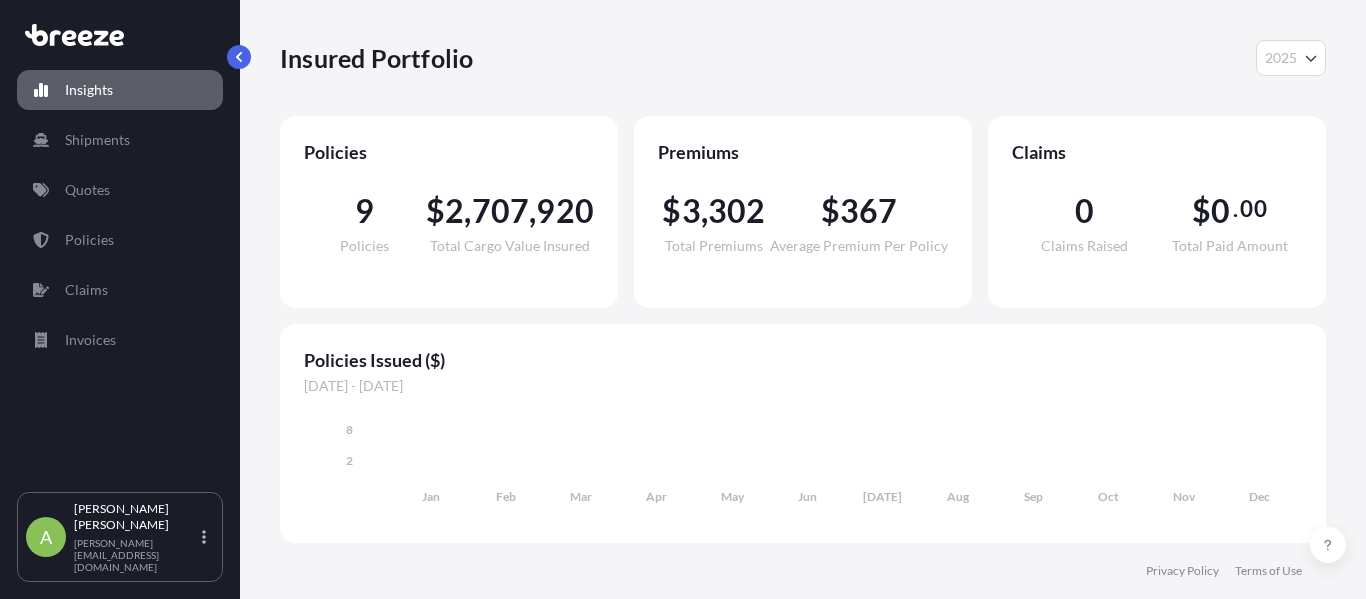 scroll, scrollTop: 0, scrollLeft: 0, axis: both 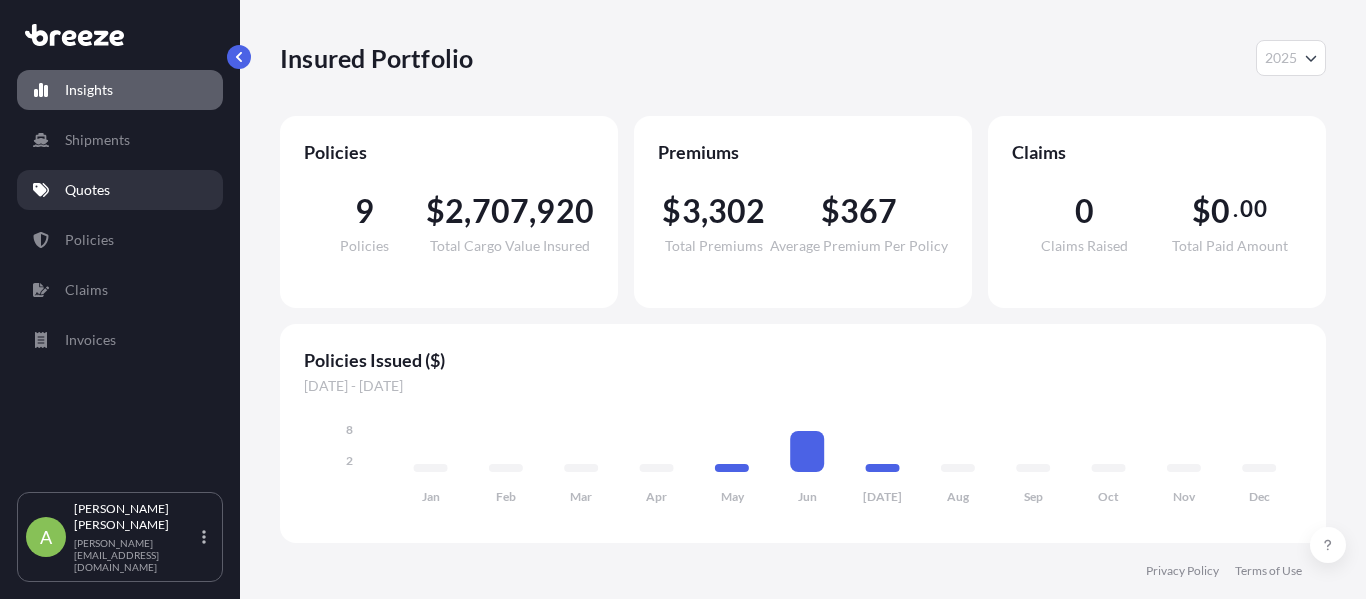 click on "Quotes" at bounding box center (120, 190) 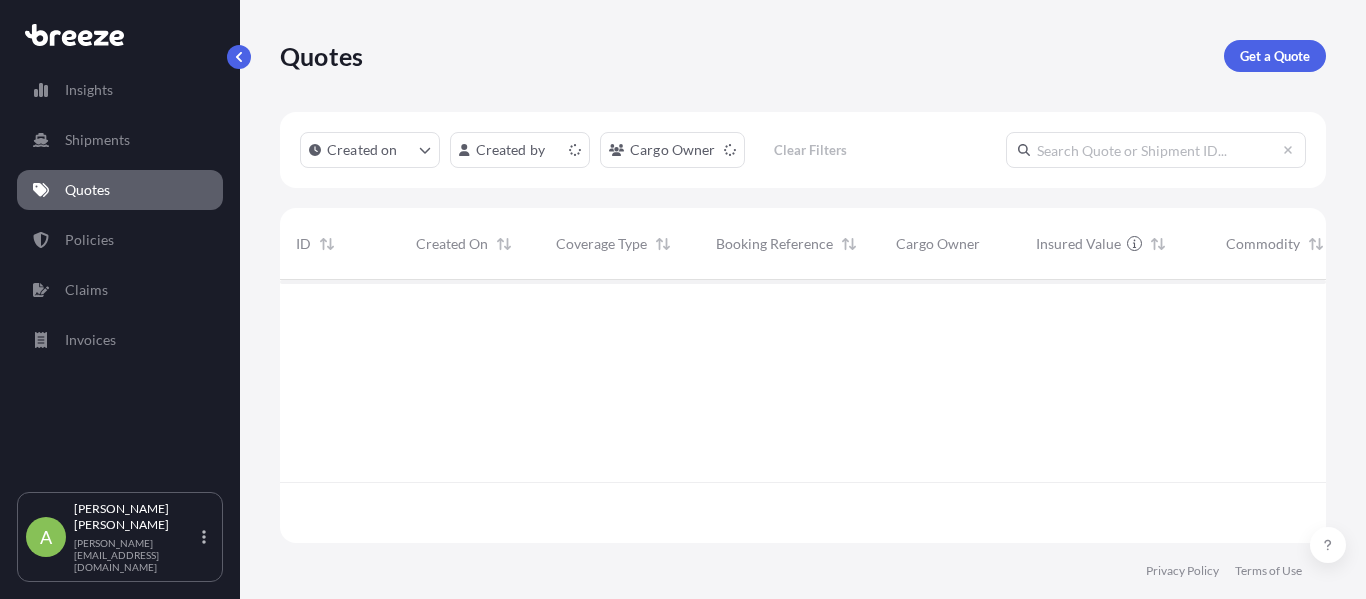 scroll, scrollTop: 16, scrollLeft: 16, axis: both 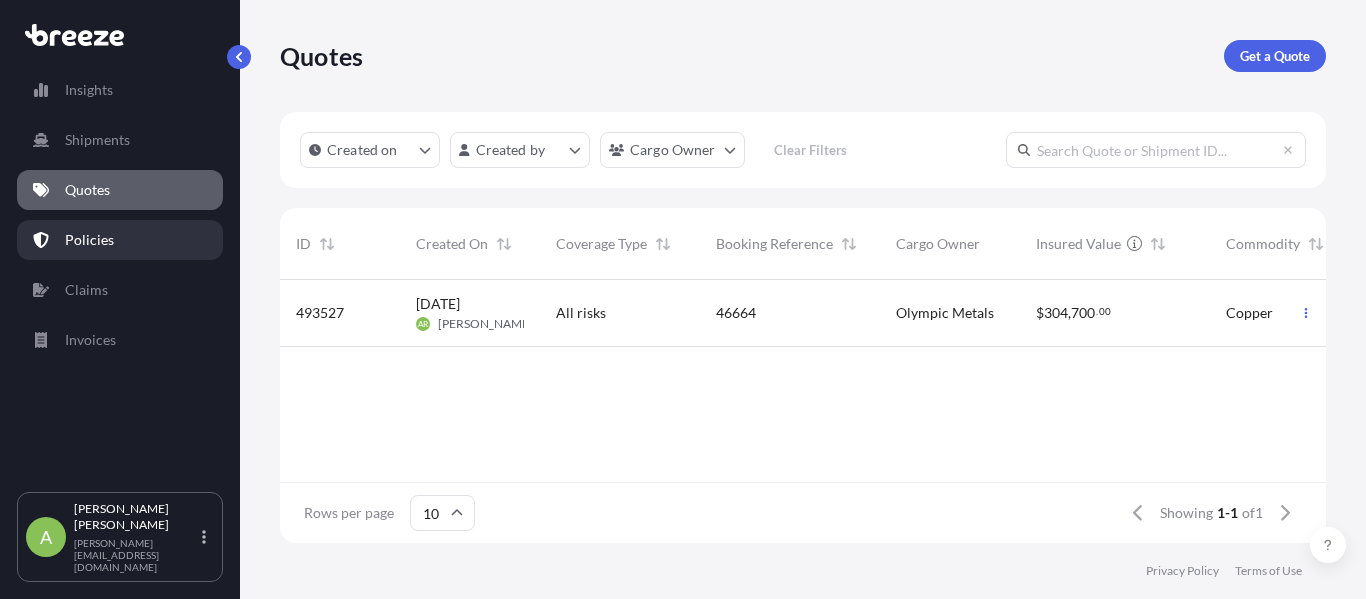 click on "Policies" at bounding box center (120, 240) 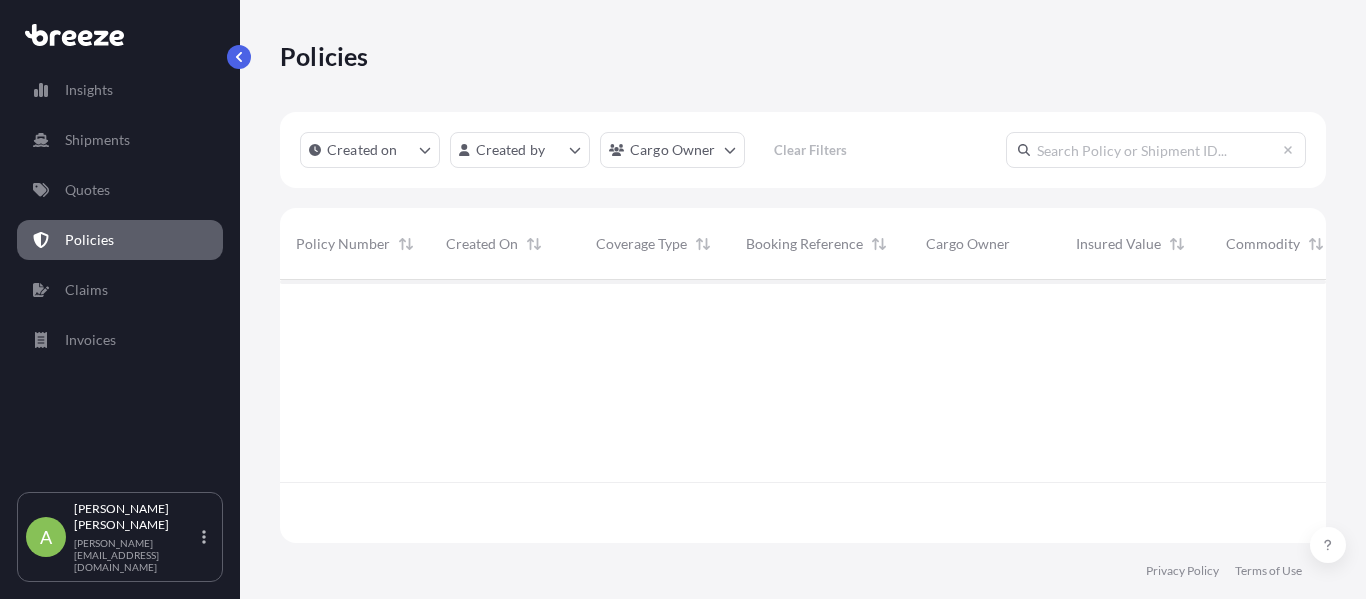 scroll, scrollTop: 16, scrollLeft: 16, axis: both 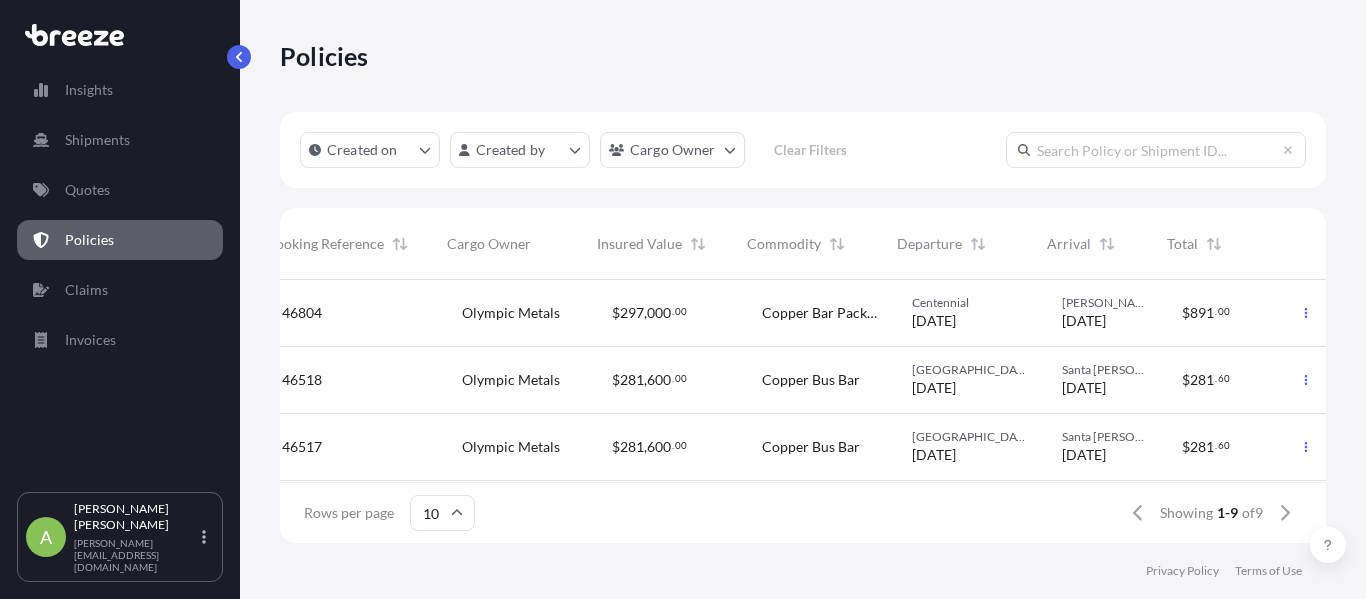 click on "Copper Bar Packaged In Wooden Crates" at bounding box center [821, 313] 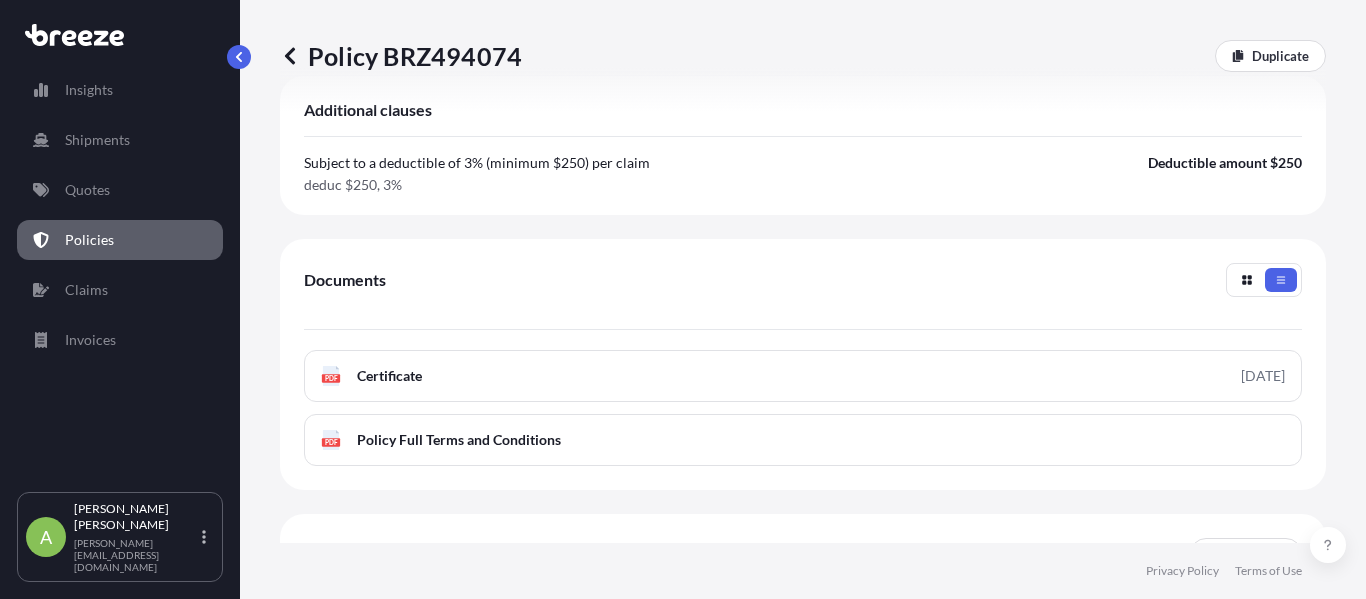 scroll, scrollTop: 880, scrollLeft: 0, axis: vertical 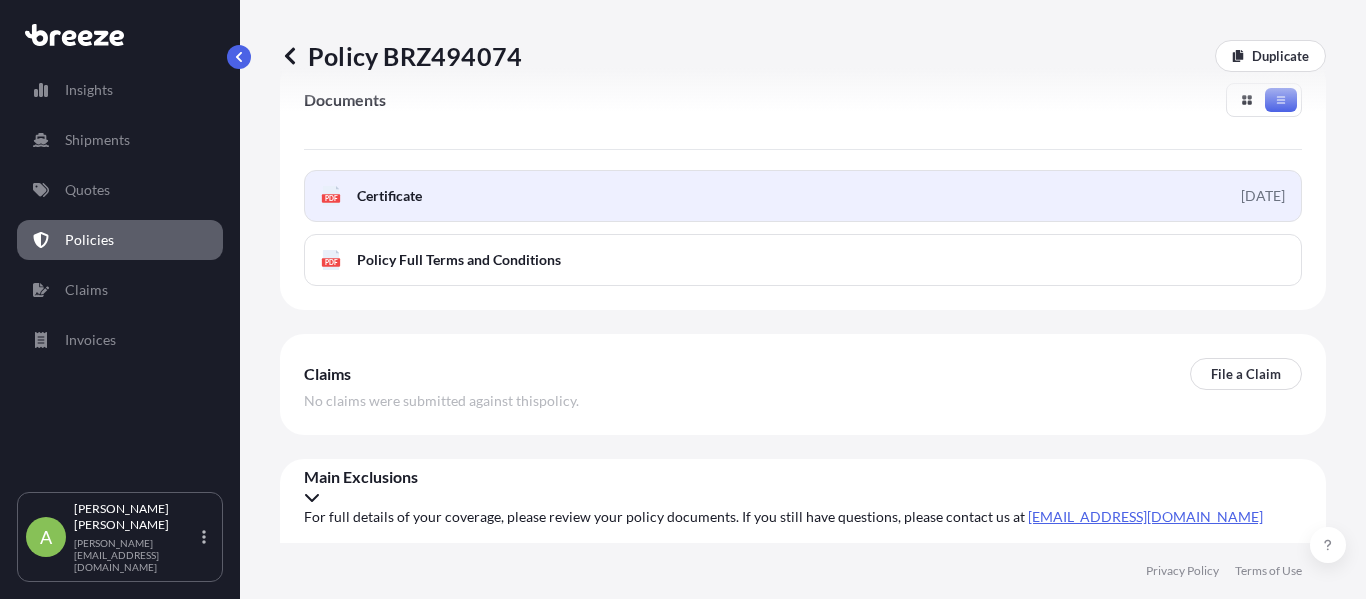 click on "PDF Certificate [DATE]" at bounding box center [803, 196] 